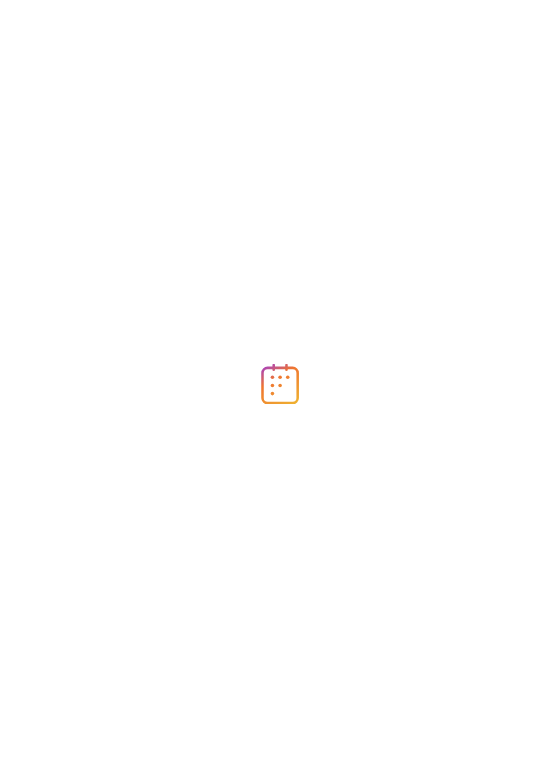 scroll, scrollTop: 0, scrollLeft: 0, axis: both 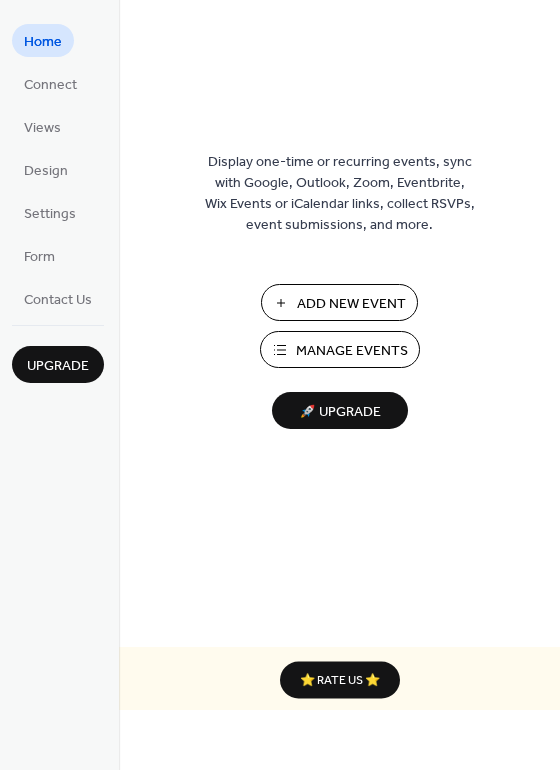 click on "Add New Event" at bounding box center [351, 304] 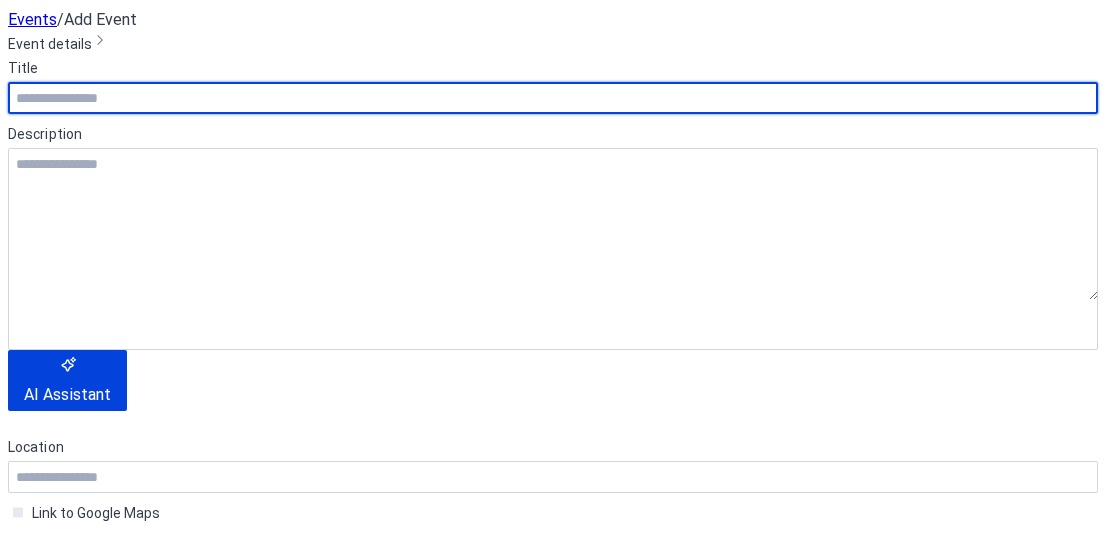 scroll, scrollTop: 0, scrollLeft: 0, axis: both 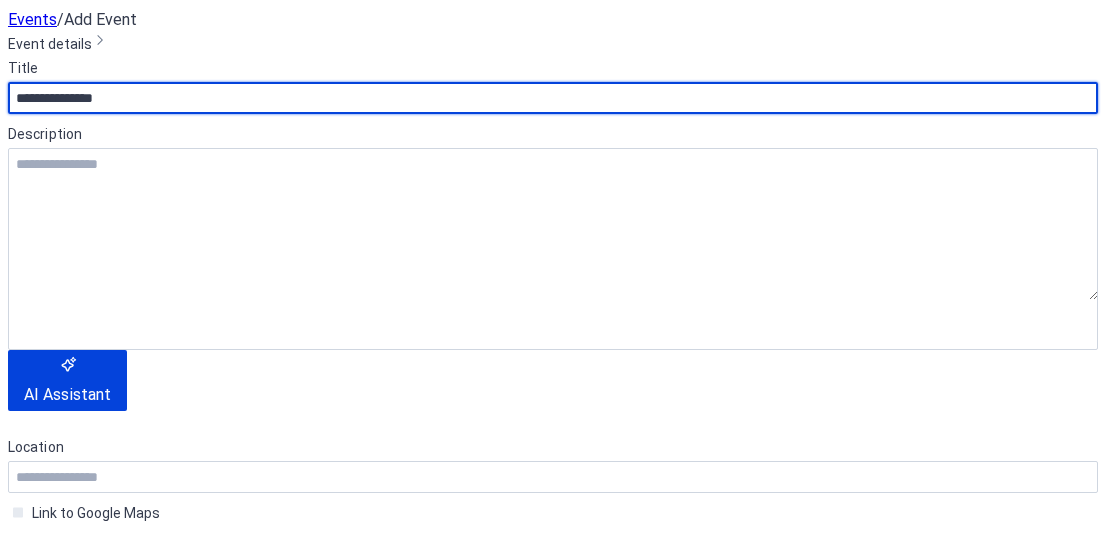 type on "**********" 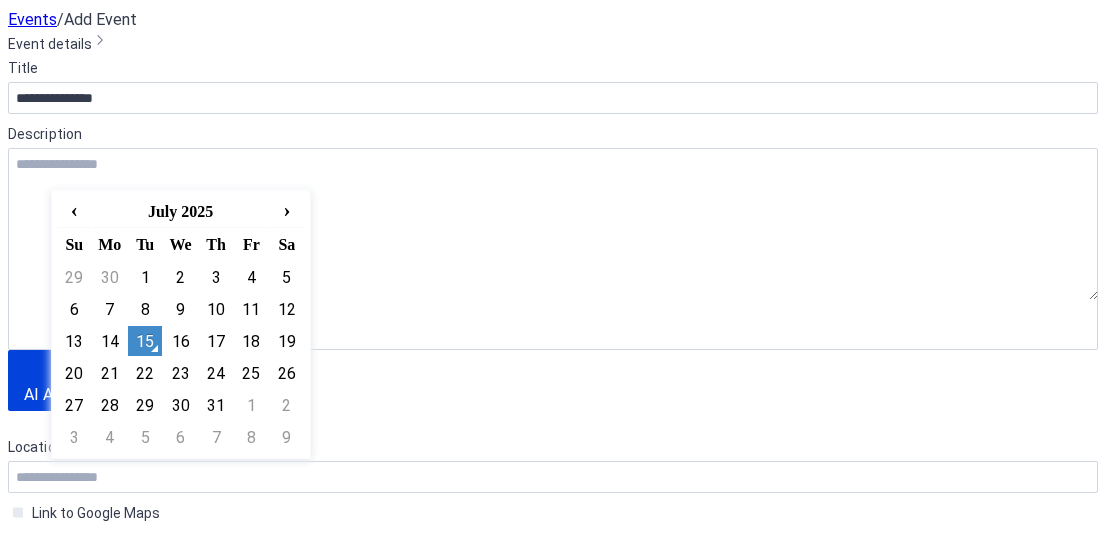 click 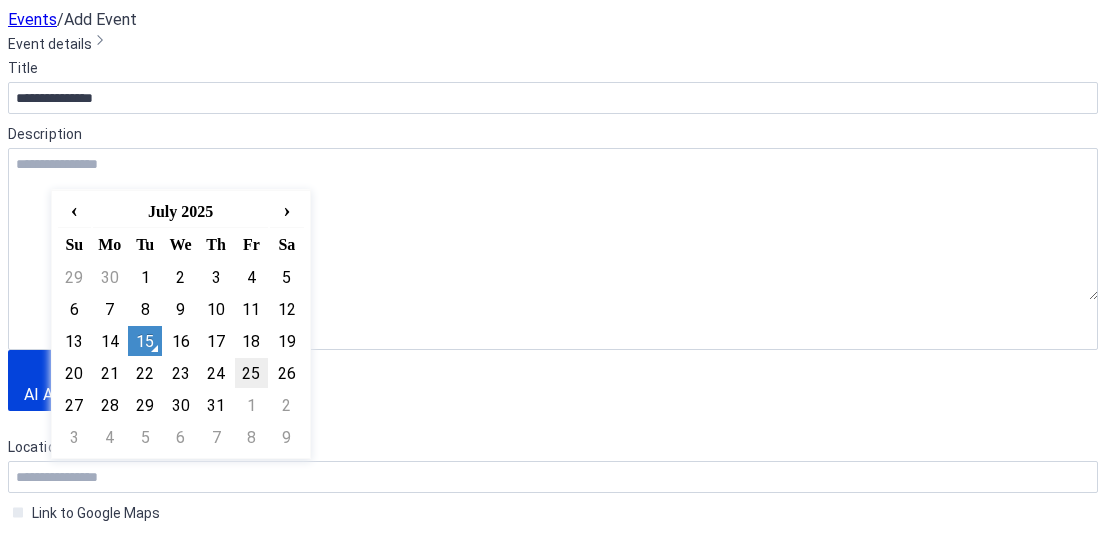 click on "25" at bounding box center [251, 373] 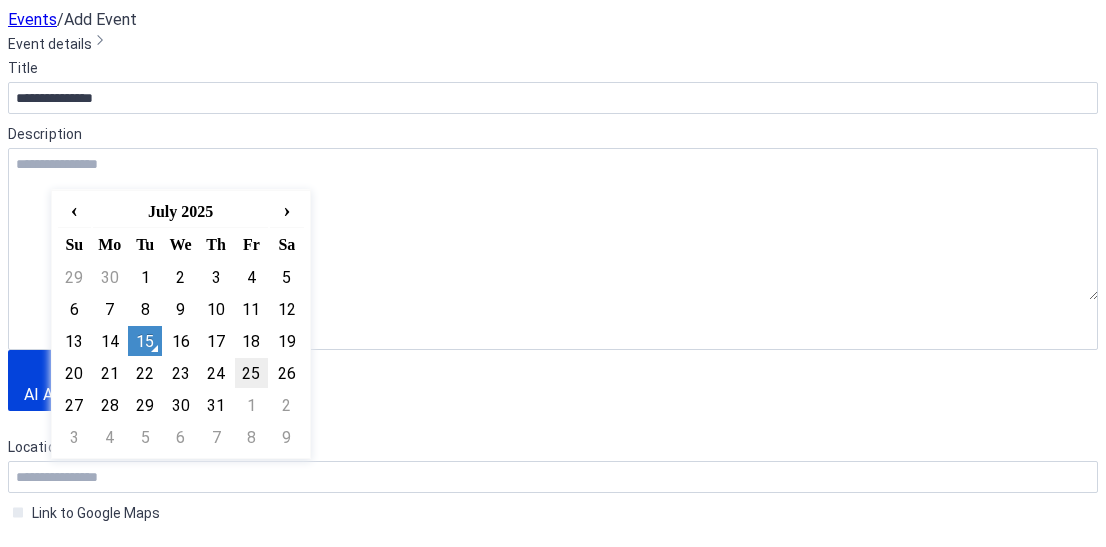 type on "**********" 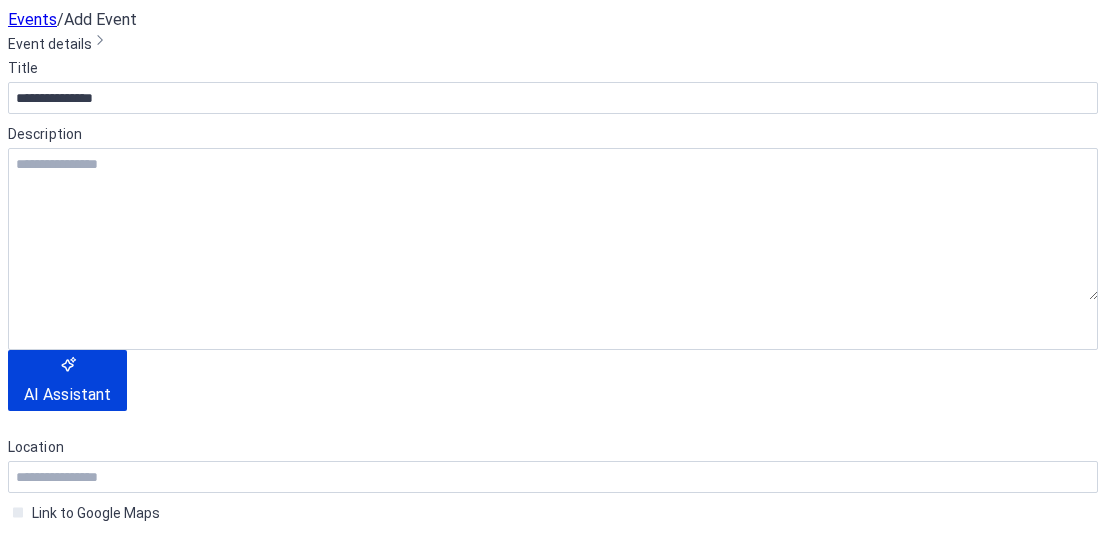 click on "********" at bounding box center (270, 747) 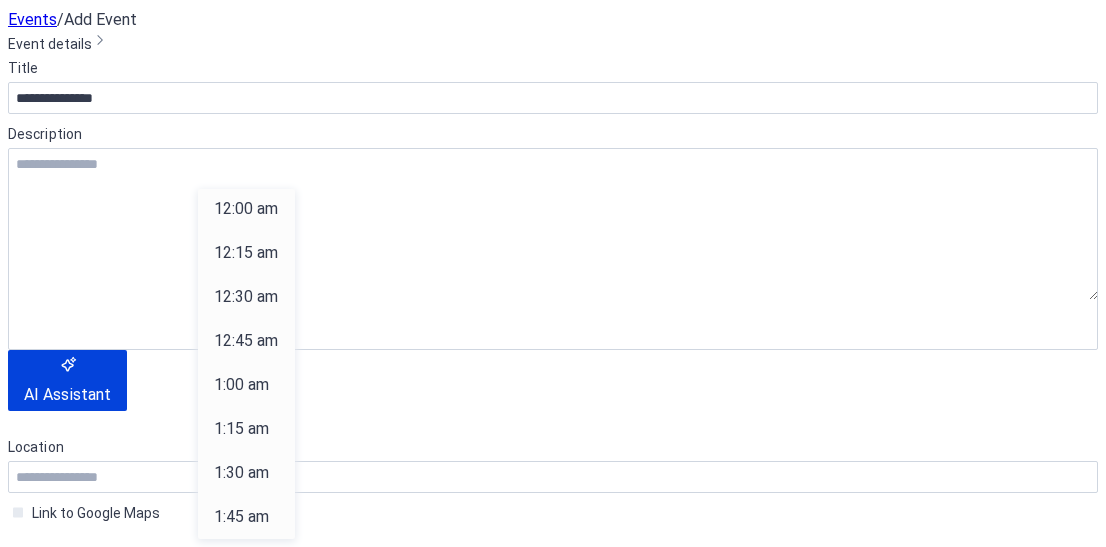 scroll, scrollTop: 1960, scrollLeft: 0, axis: vertical 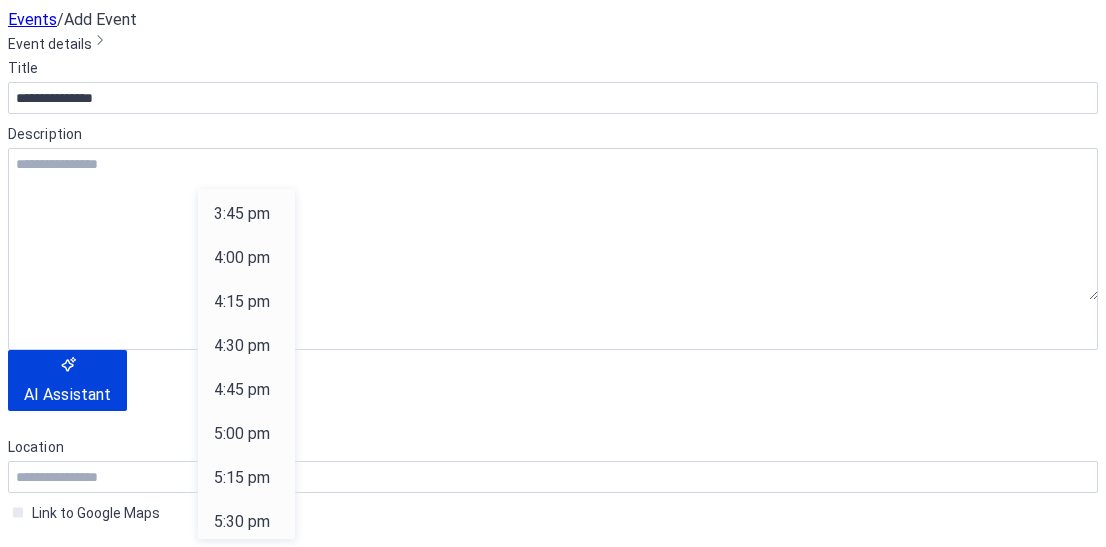 click on "6:00 pm" at bounding box center (242, 610) 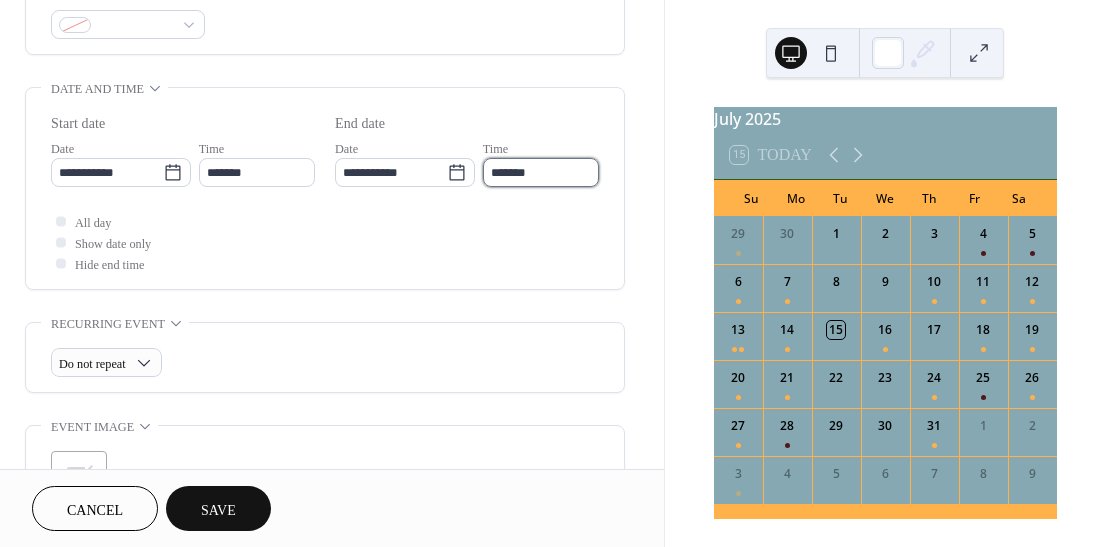 click on "*******" at bounding box center (541, 172) 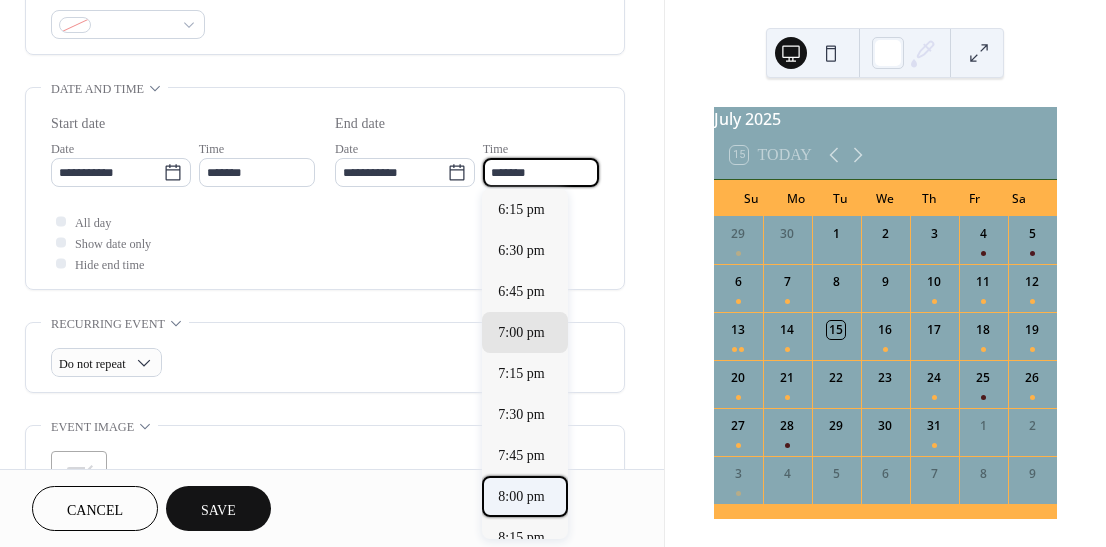click on "8:00 pm" at bounding box center [521, 496] 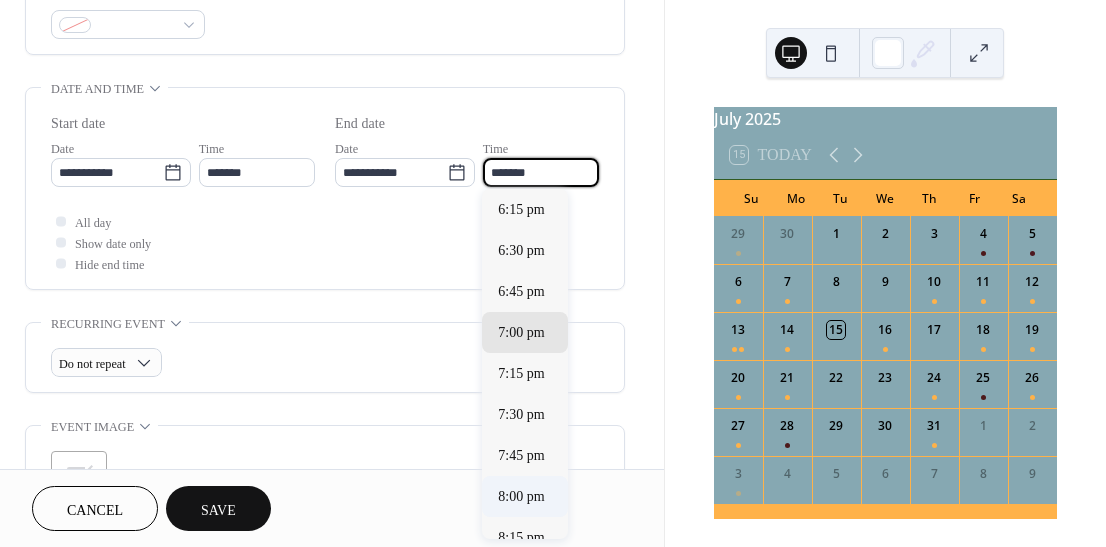 type on "*******" 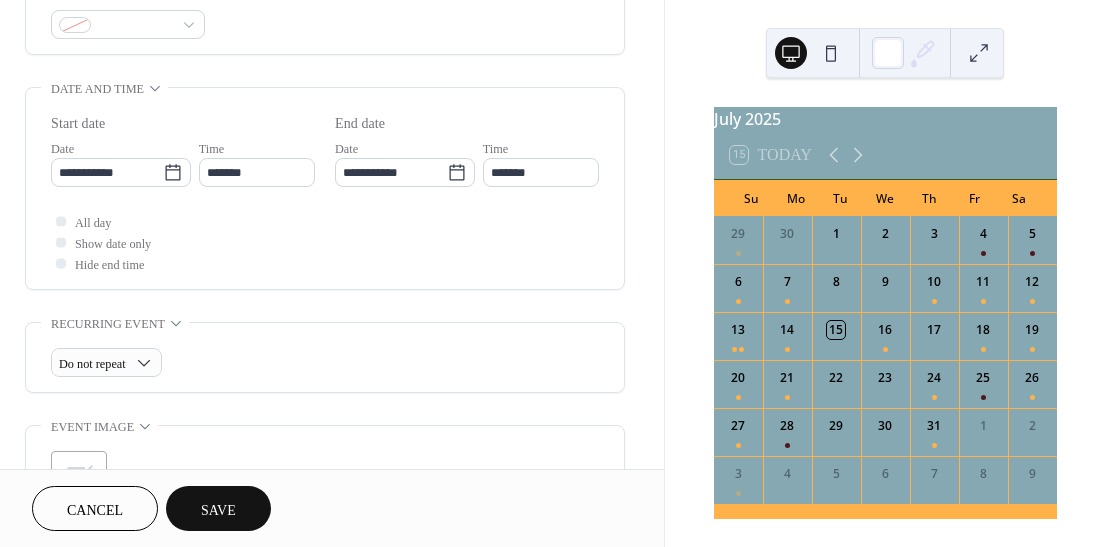 click on "Save" at bounding box center (218, 510) 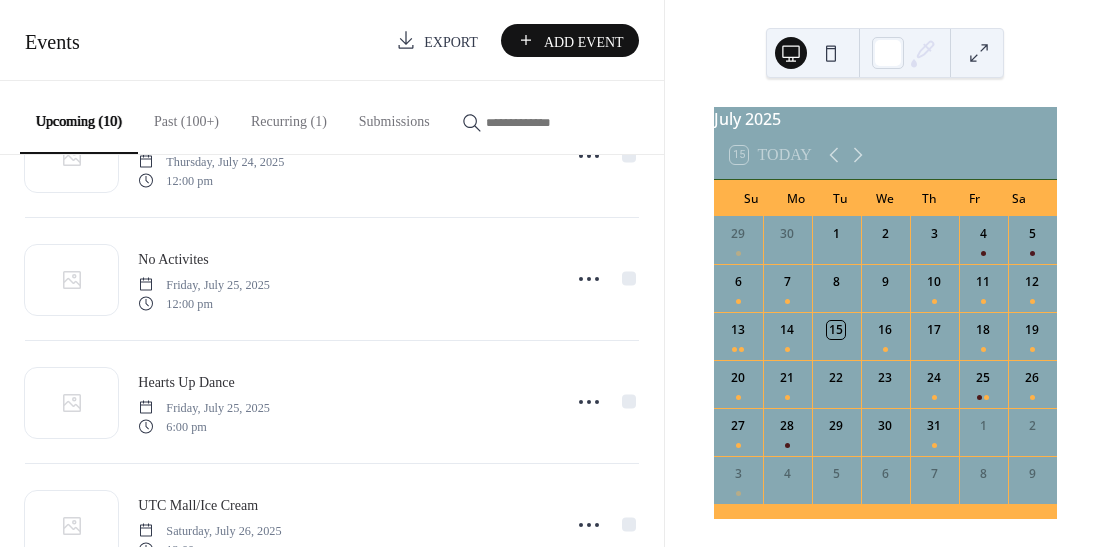 scroll, scrollTop: 584, scrollLeft: 0, axis: vertical 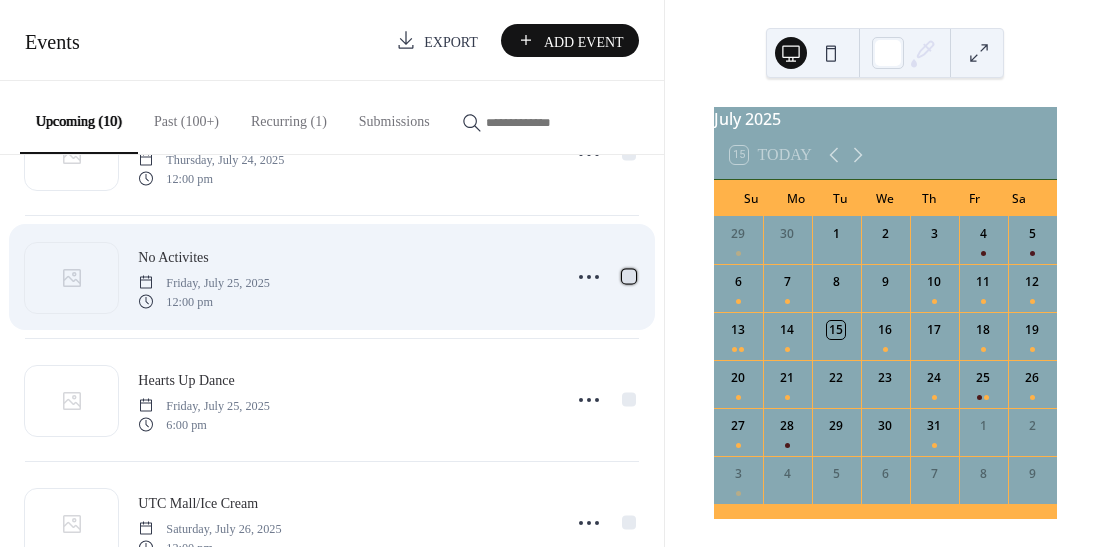 click at bounding box center [629, 276] 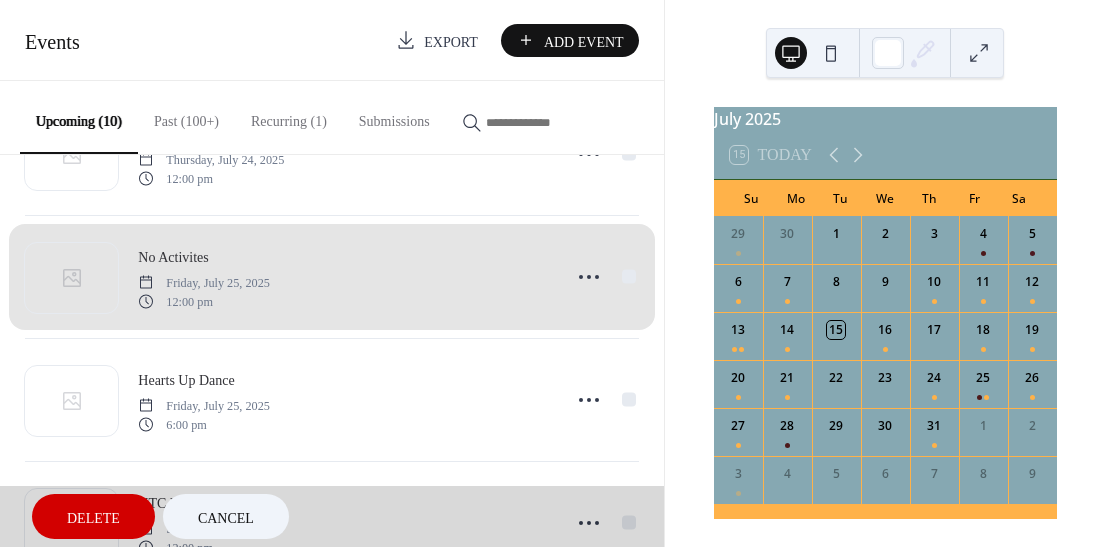 click on "No Activites [MONTH] [DAY], [YEAR] [HOUR]:[MINUTE] [AM/PM]" at bounding box center [332, 276] 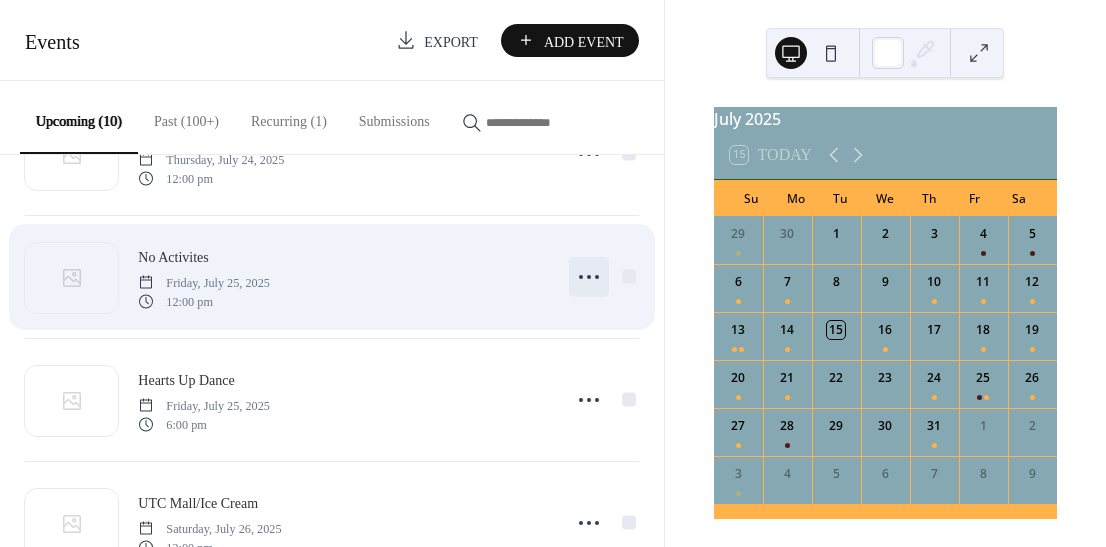 click 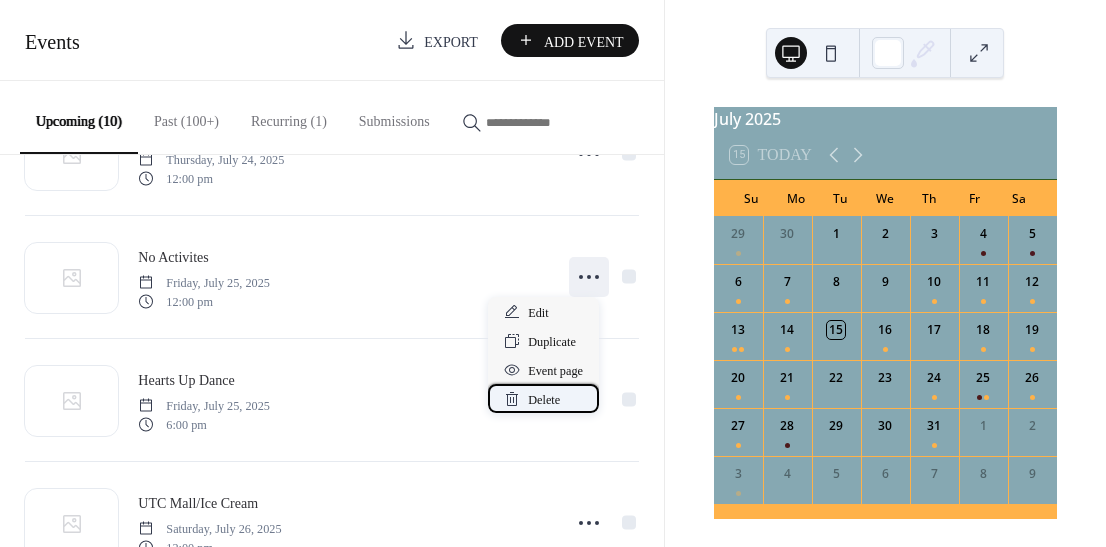 click on "Delete" at bounding box center [544, 400] 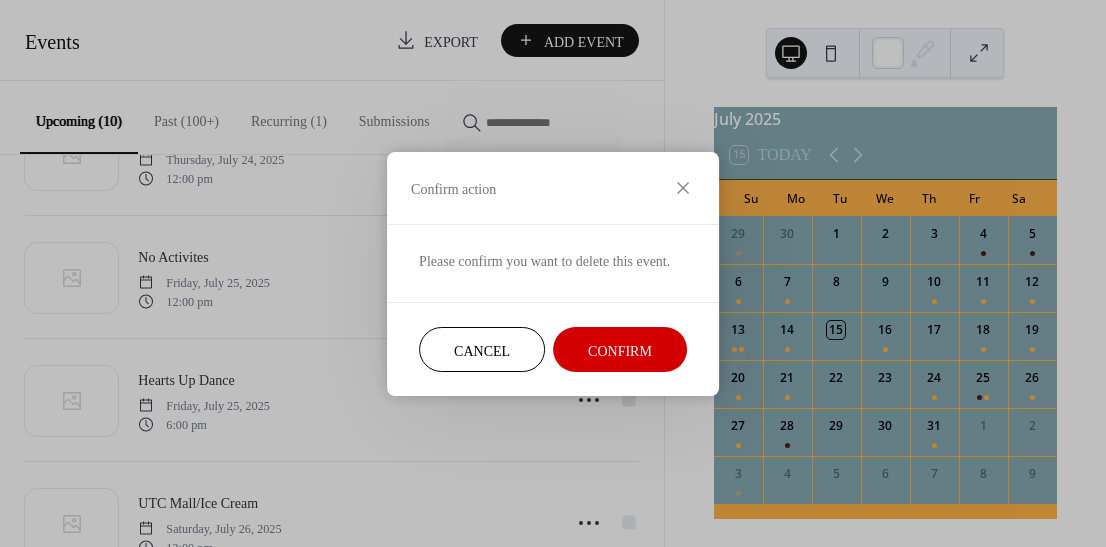 click on "Confirm" at bounding box center (620, 350) 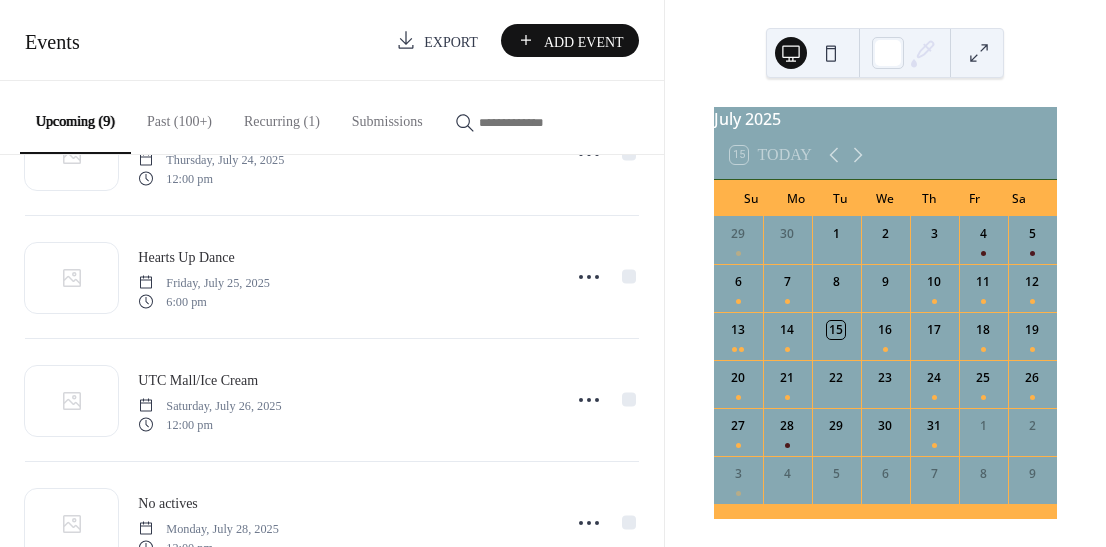 click on "Add Event" at bounding box center [584, 41] 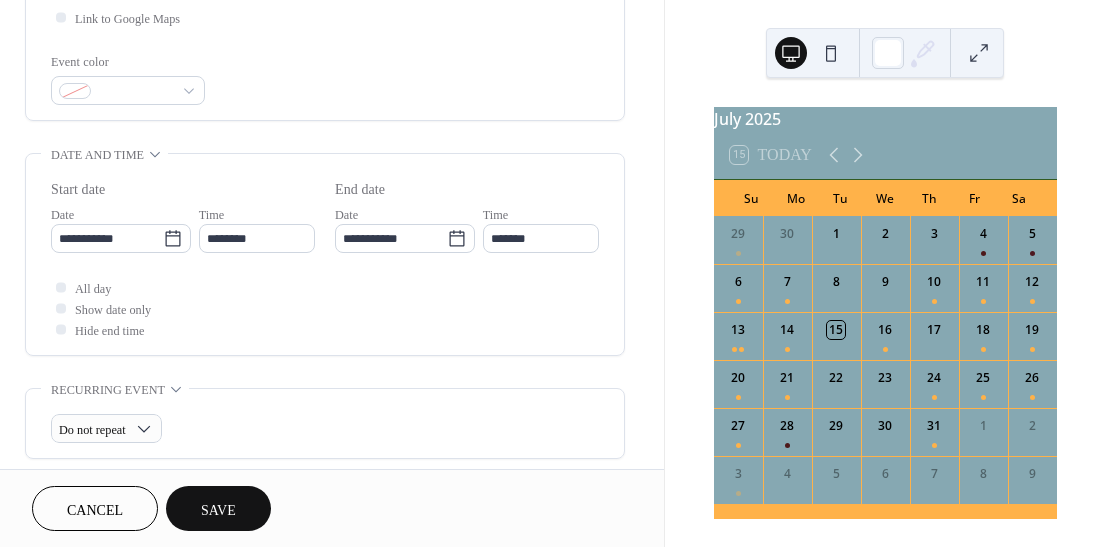 scroll, scrollTop: 500, scrollLeft: 0, axis: vertical 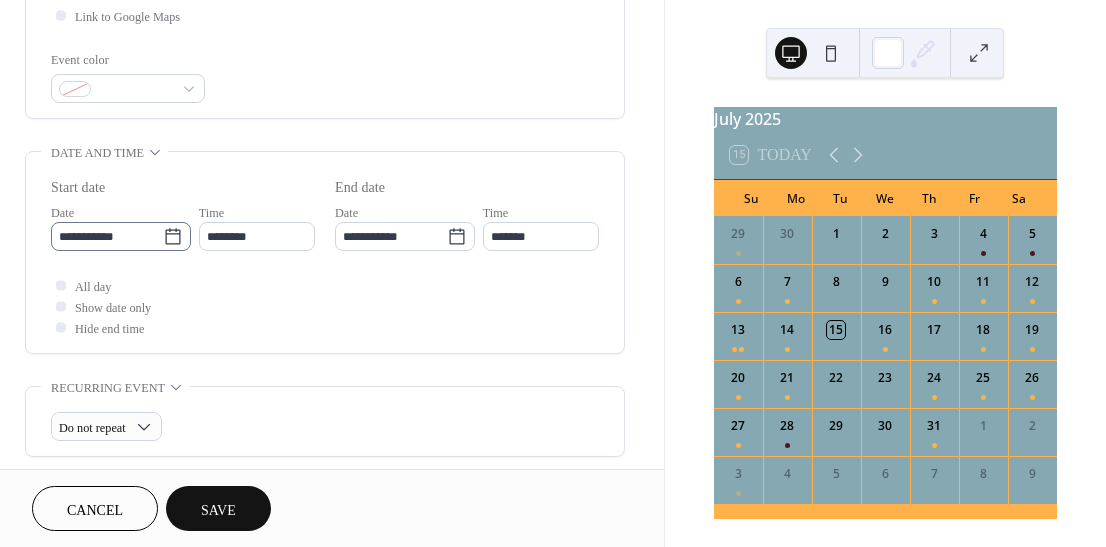 type on "**********" 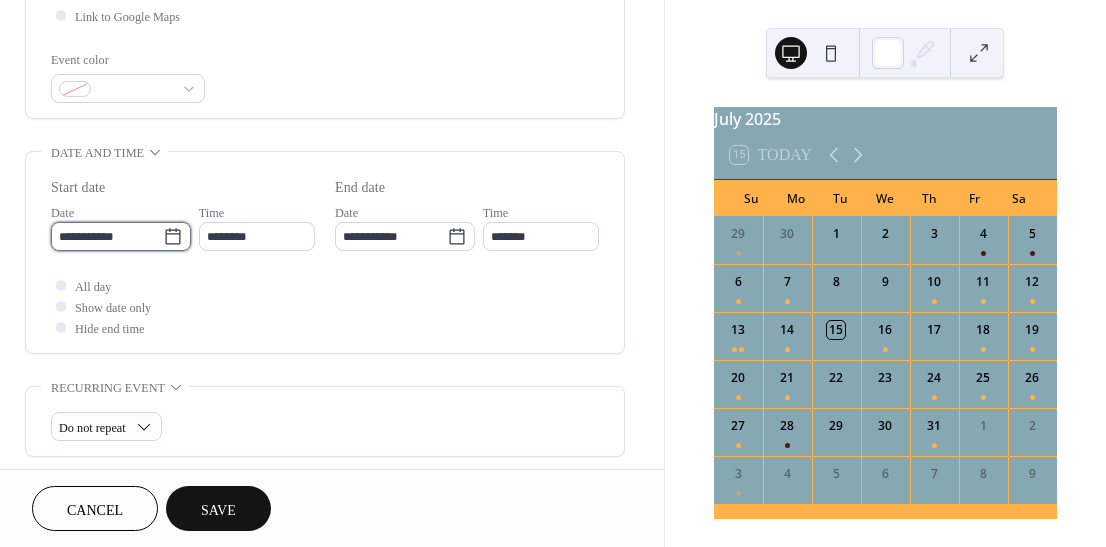 click on "**********" at bounding box center (107, 236) 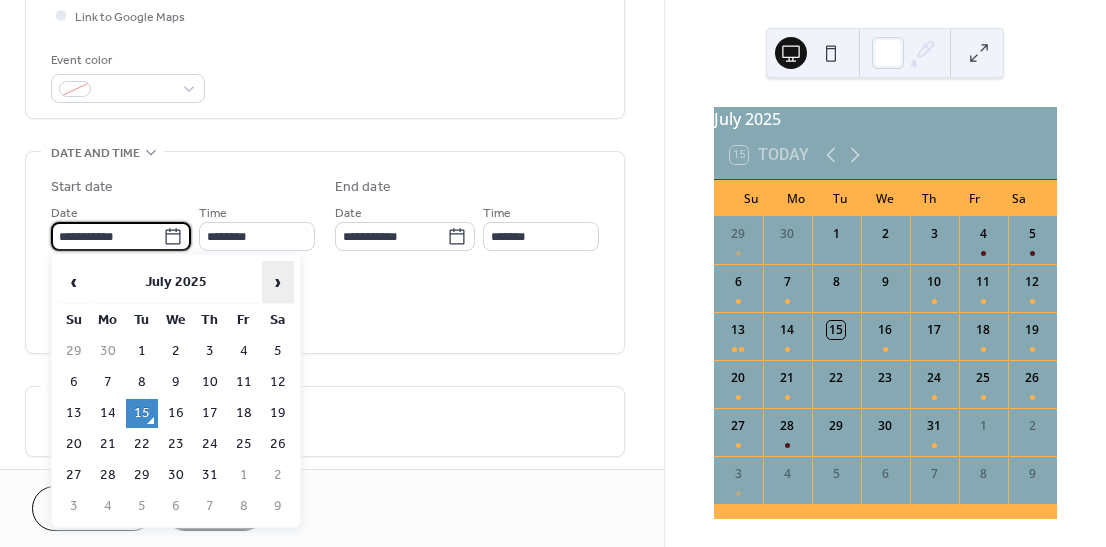 click on "›" at bounding box center [278, 282] 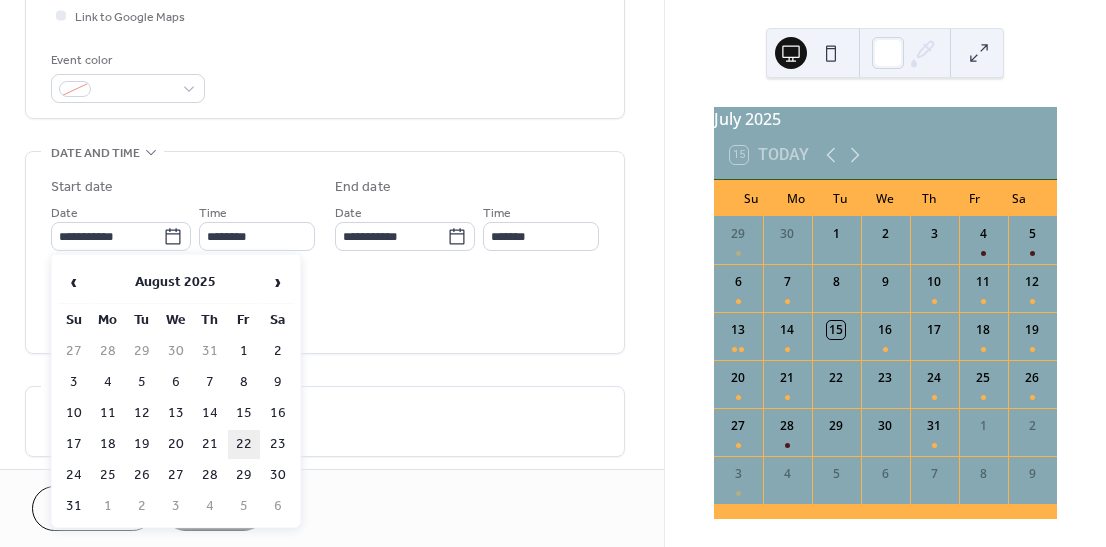 click on "22" at bounding box center [244, 444] 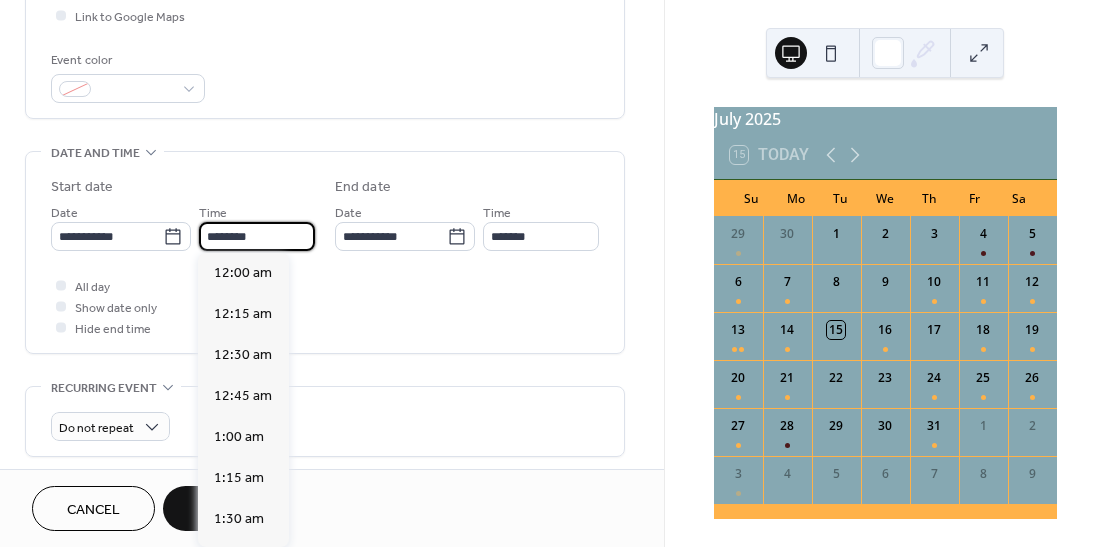 scroll, scrollTop: 1960, scrollLeft: 0, axis: vertical 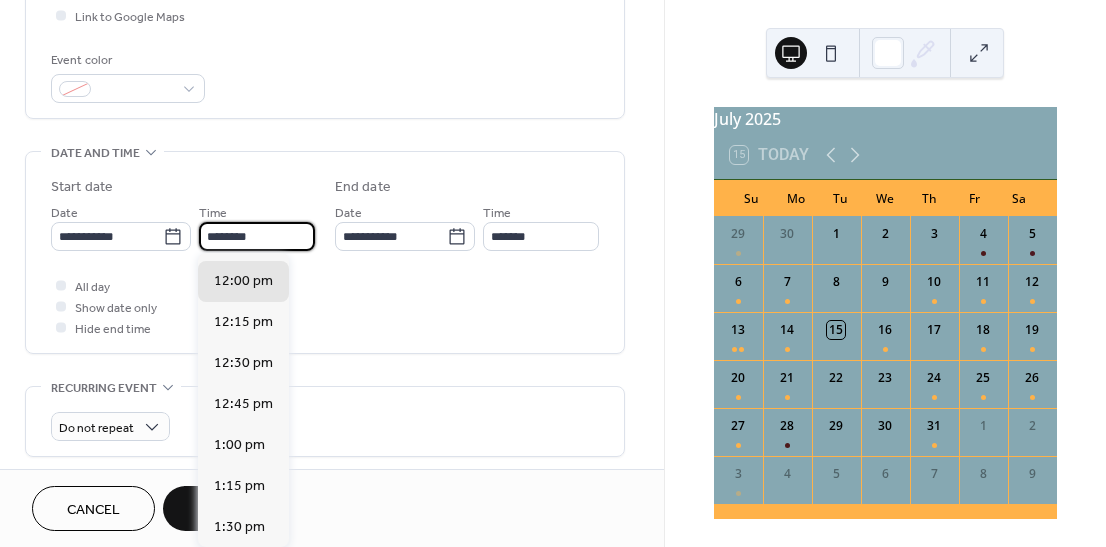 click on "********" at bounding box center (257, 236) 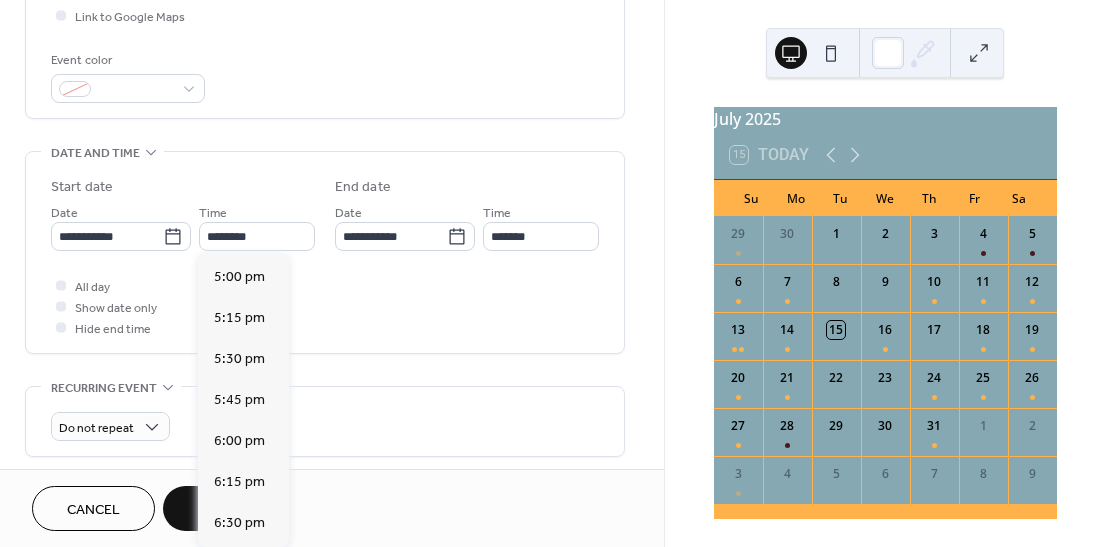 scroll, scrollTop: 2817, scrollLeft: 0, axis: vertical 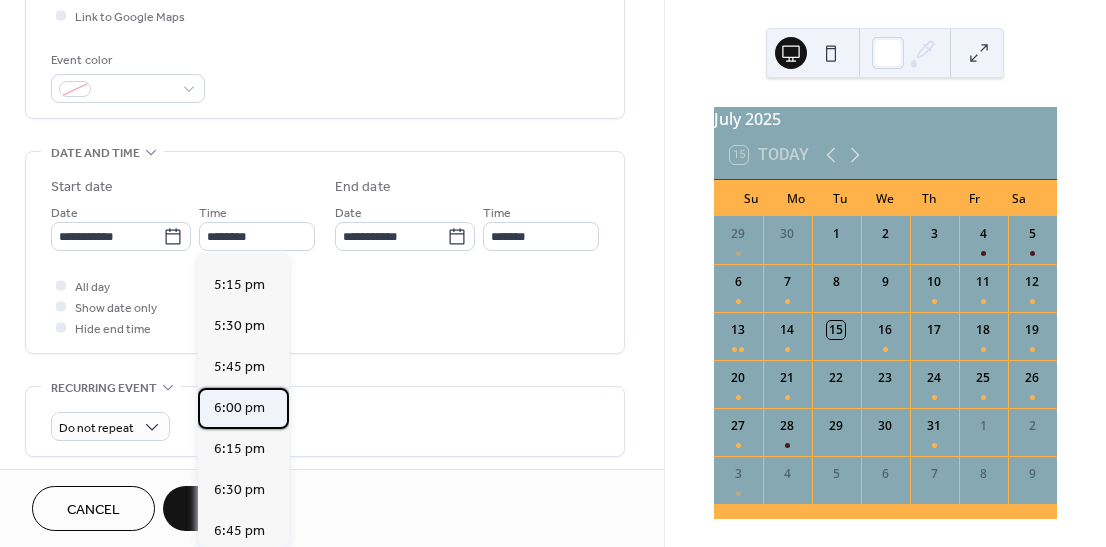 click on "6:00 pm" at bounding box center (239, 408) 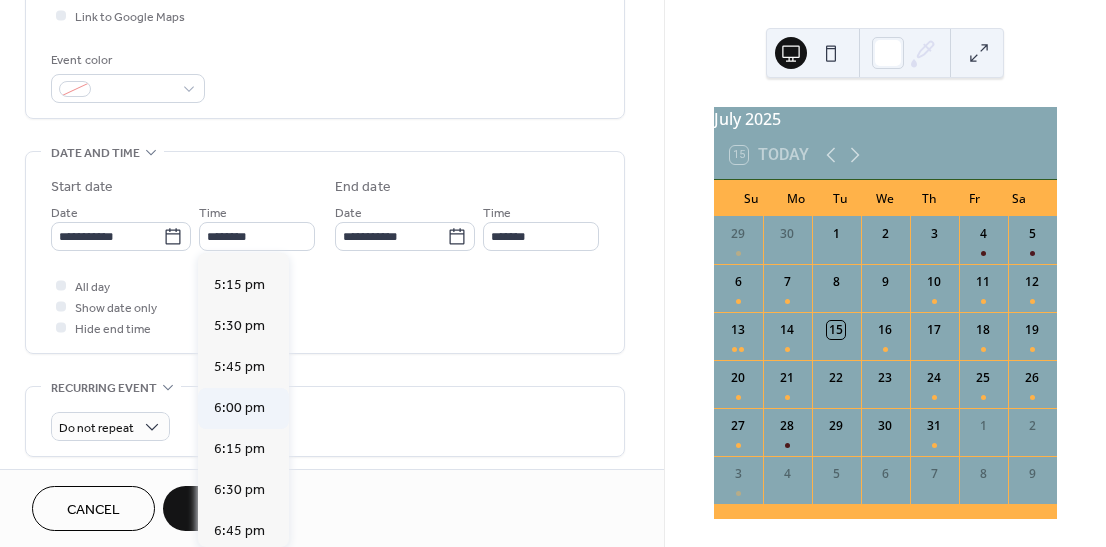 type on "*******" 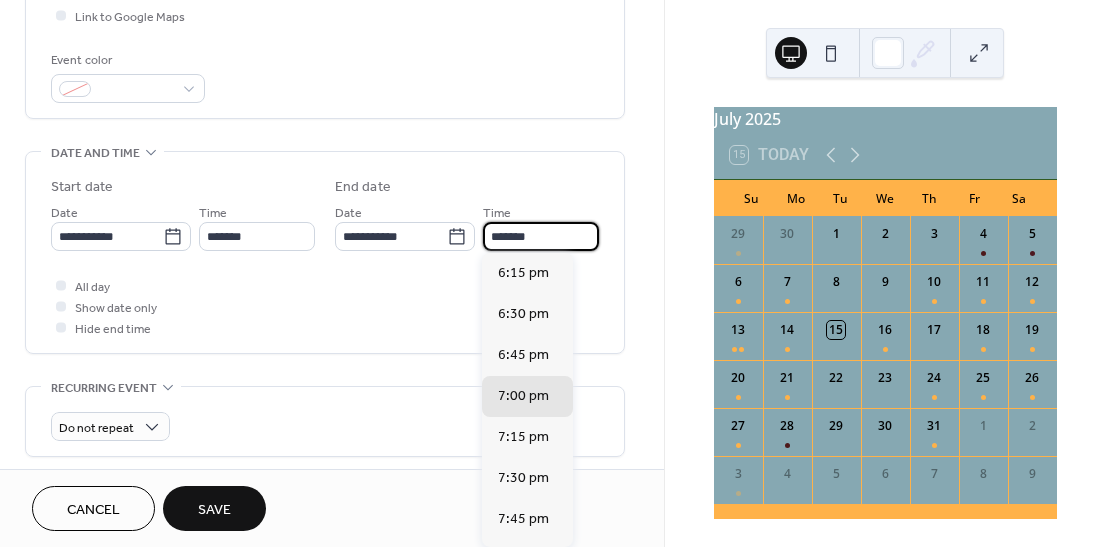 click on "*******" at bounding box center (541, 236) 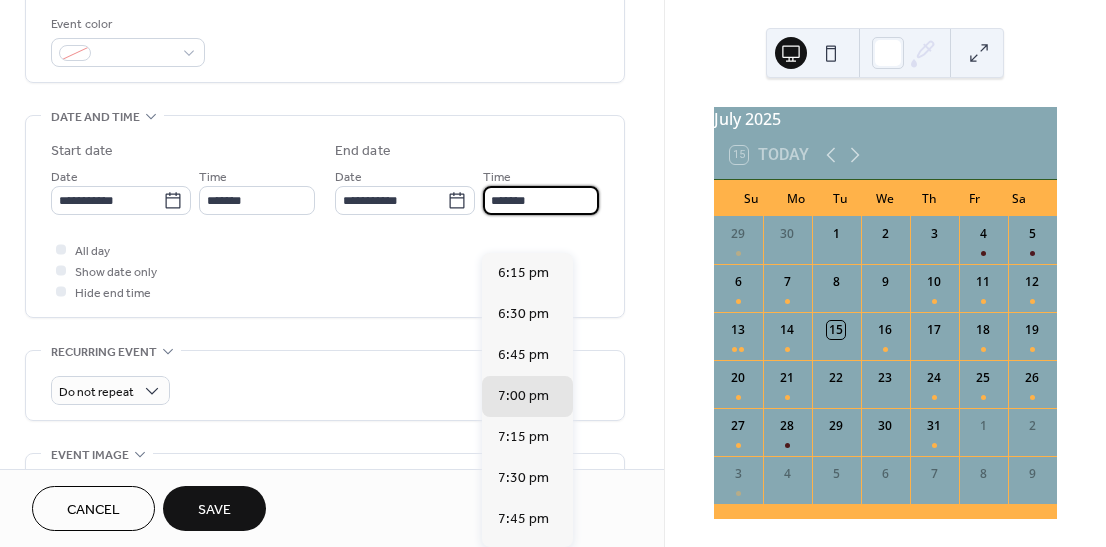 scroll, scrollTop: 617, scrollLeft: 0, axis: vertical 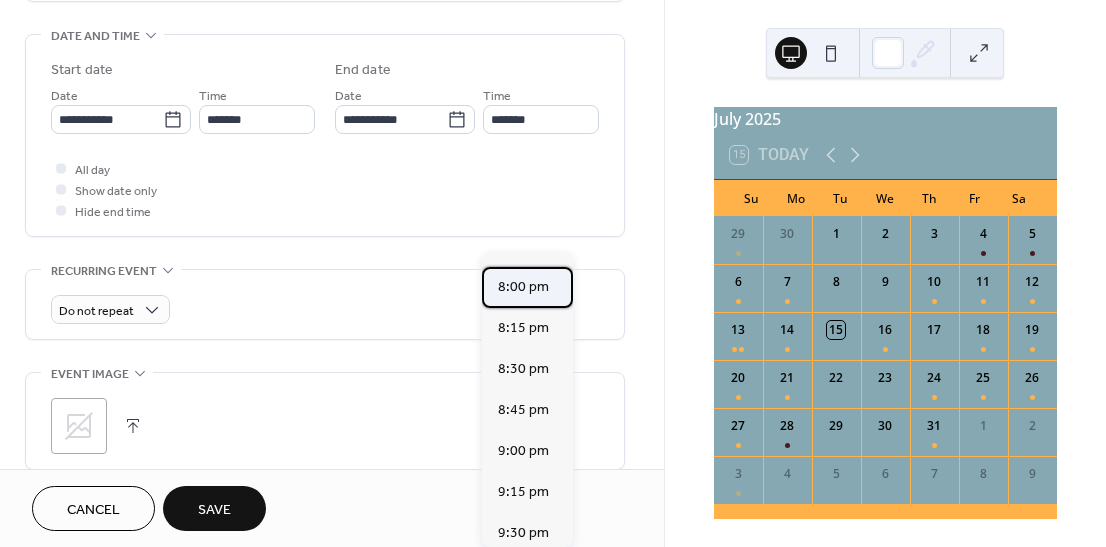 click on "8:00 pm" at bounding box center (523, 287) 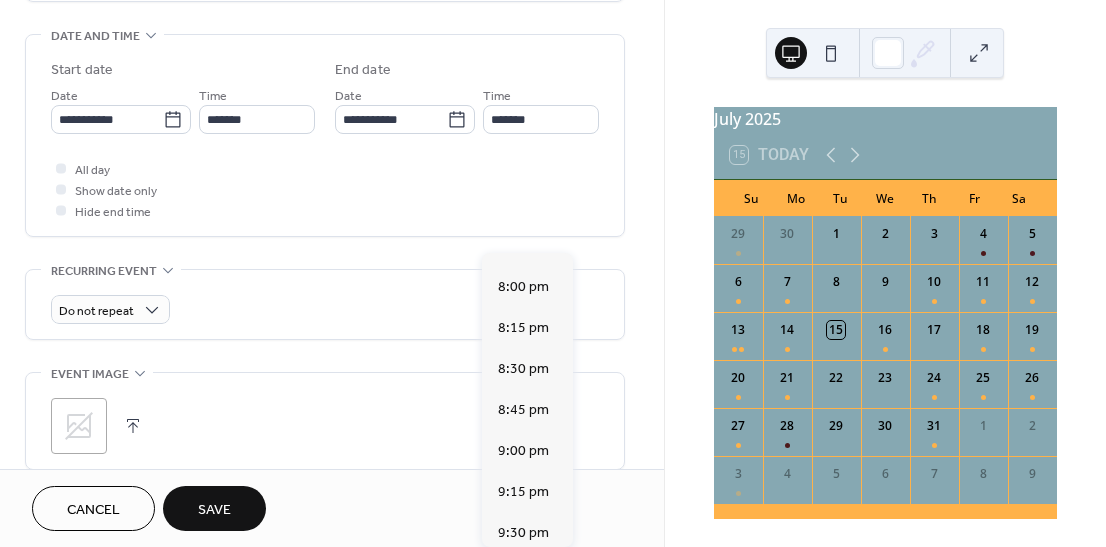 type on "*******" 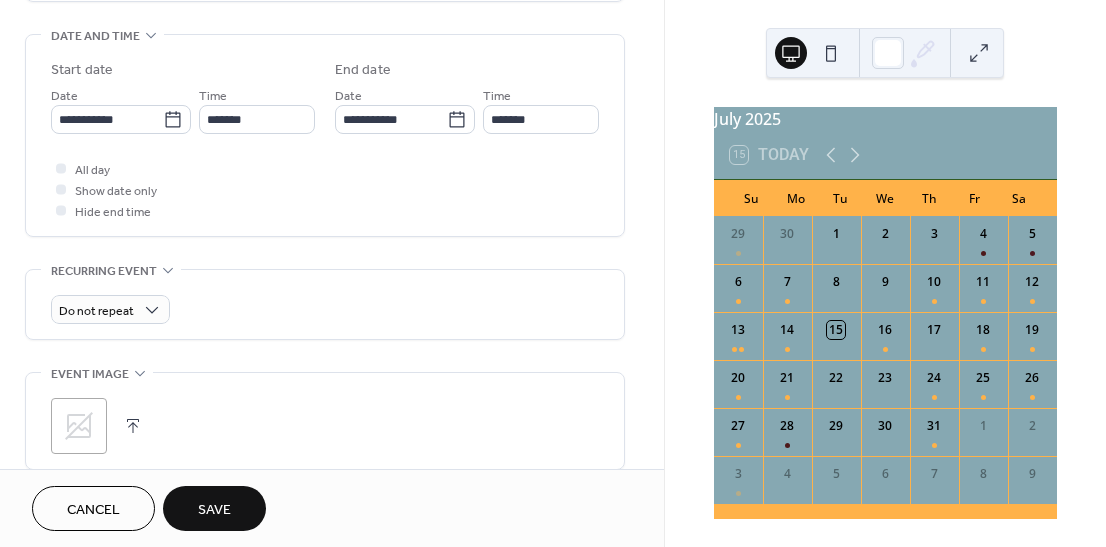 click on "Save" at bounding box center (214, 508) 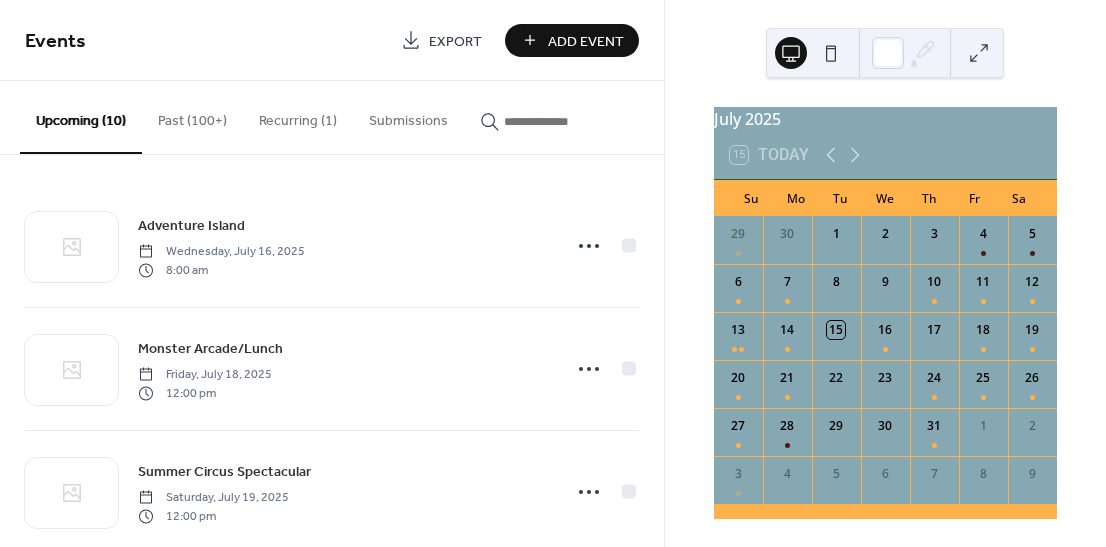 click on "Add Event" at bounding box center [586, 41] 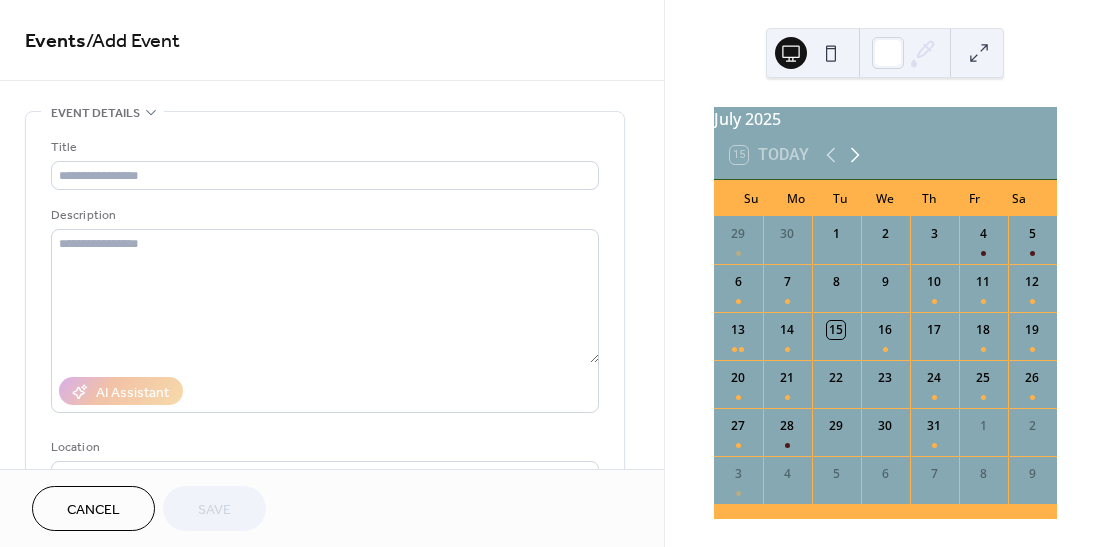 click 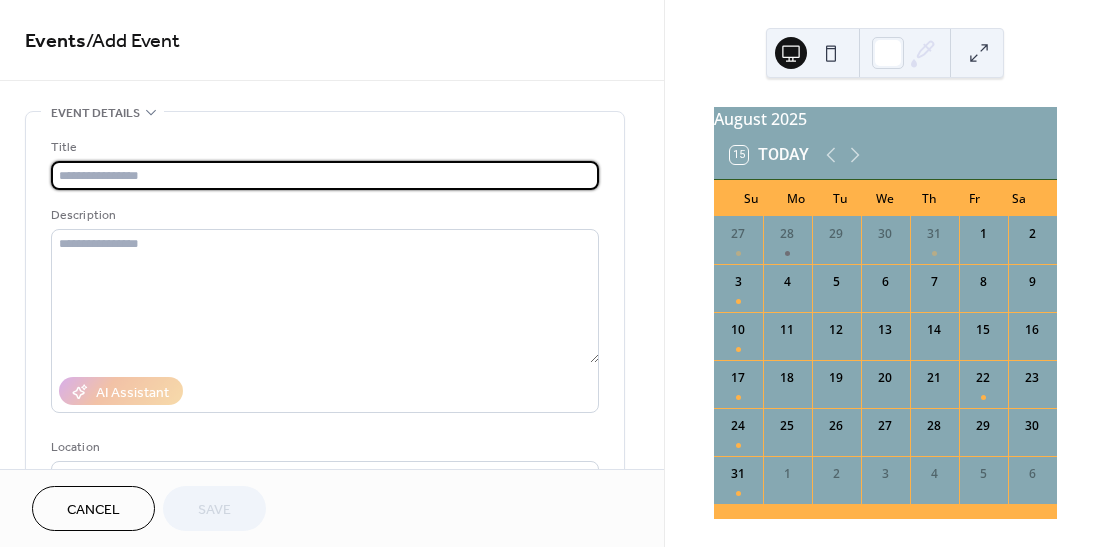 click at bounding box center (325, 175) 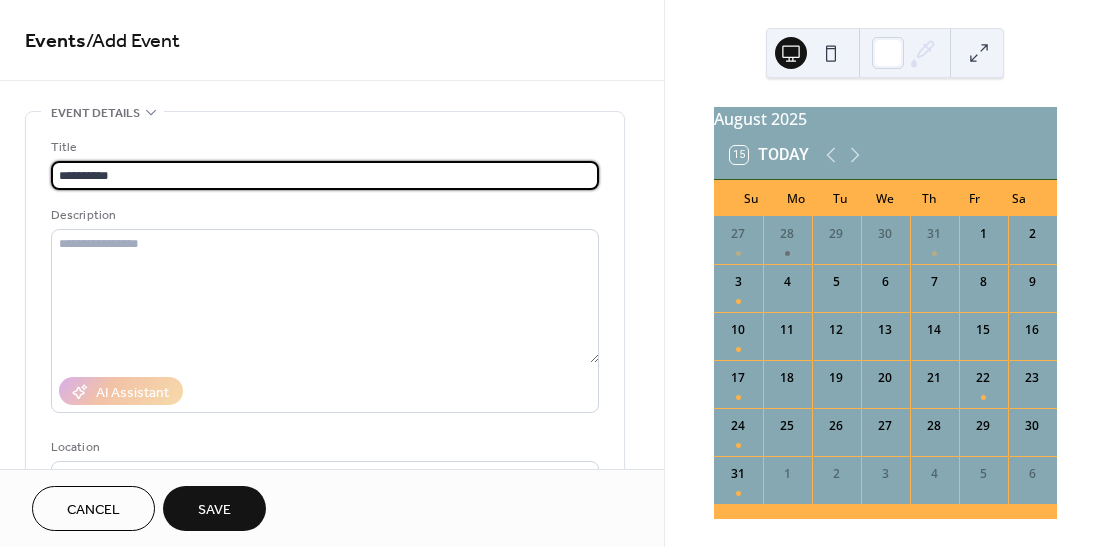 type on "*********" 